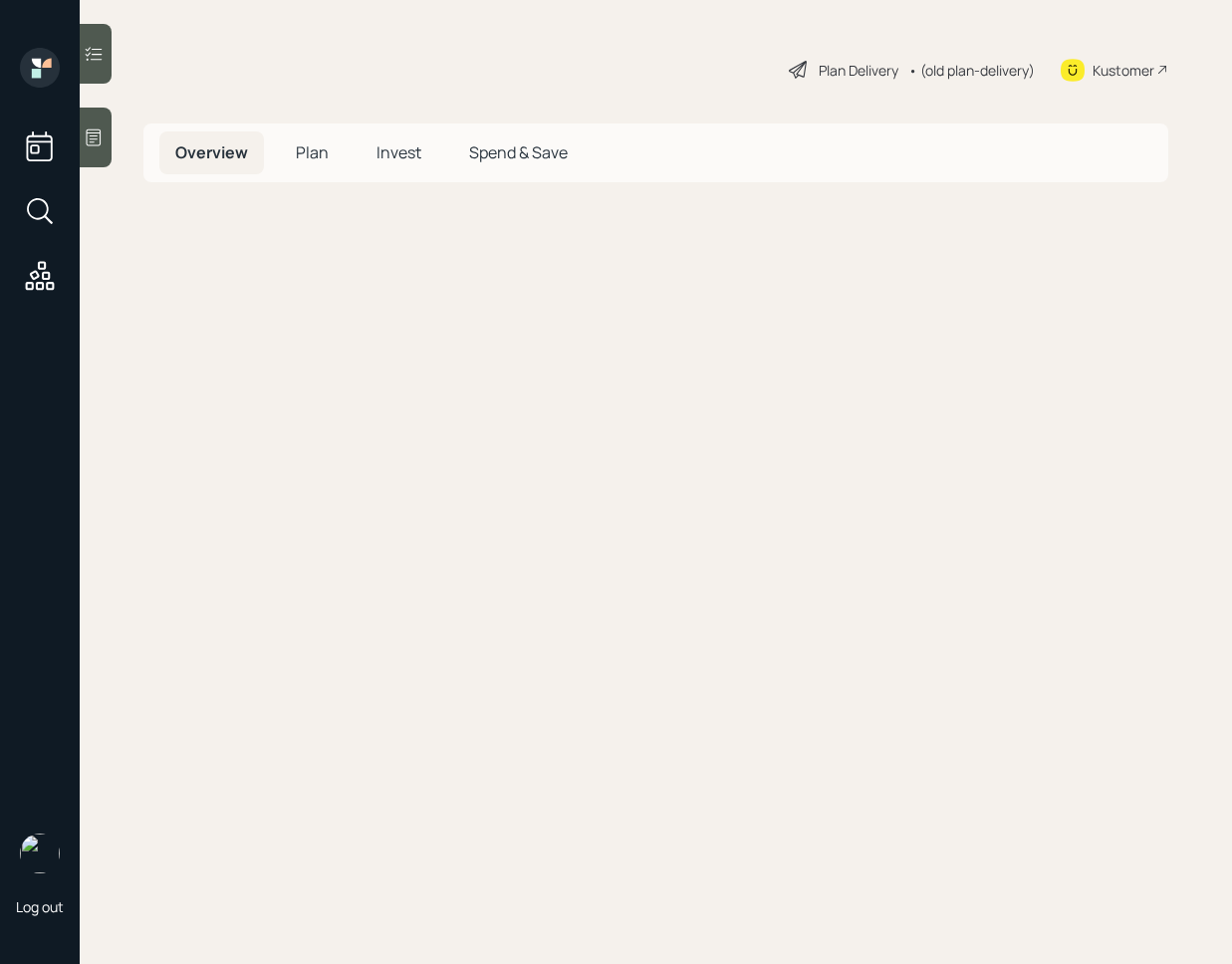 scroll, scrollTop: 0, scrollLeft: 0, axis: both 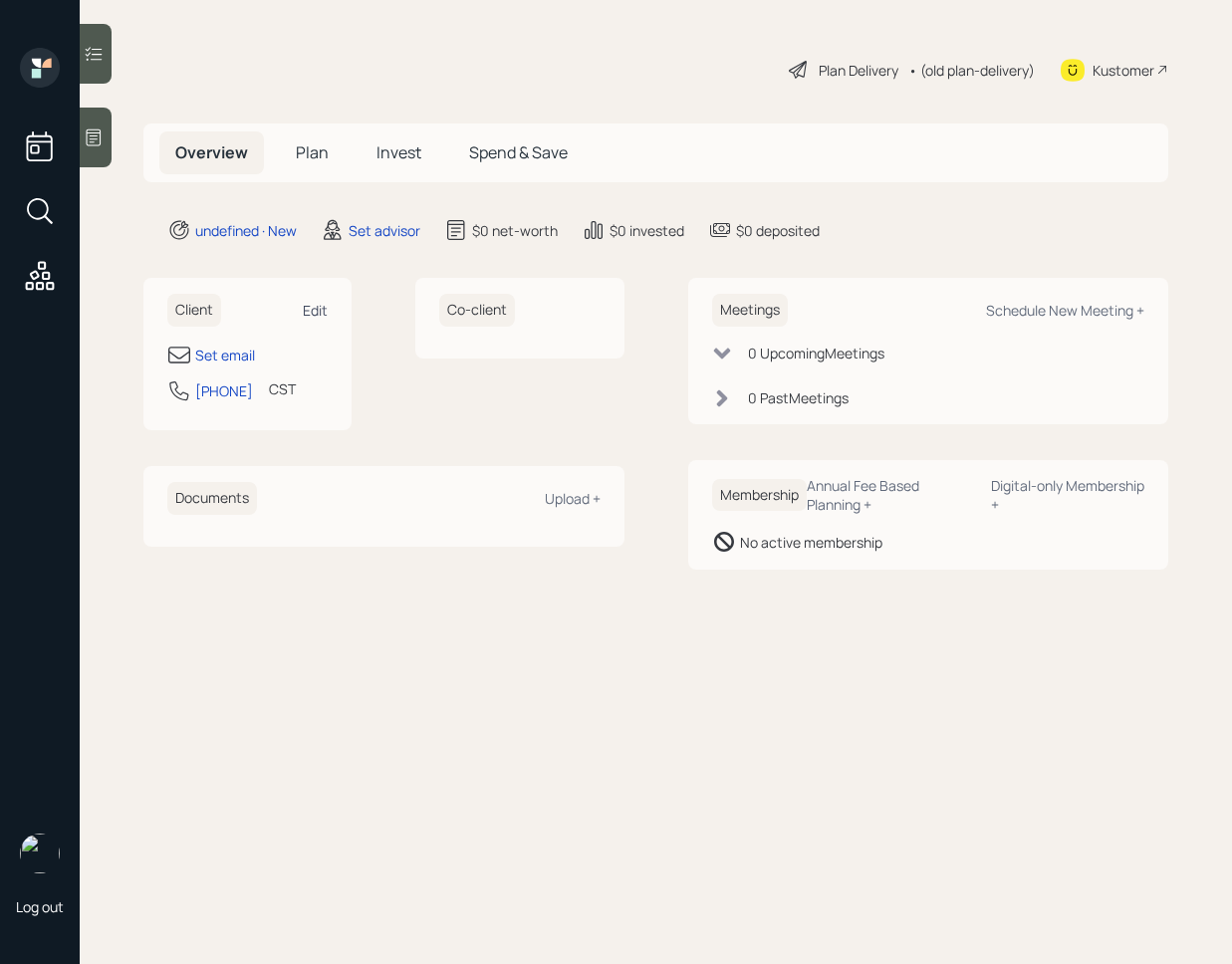 click on "Edit" at bounding box center [315, 310] 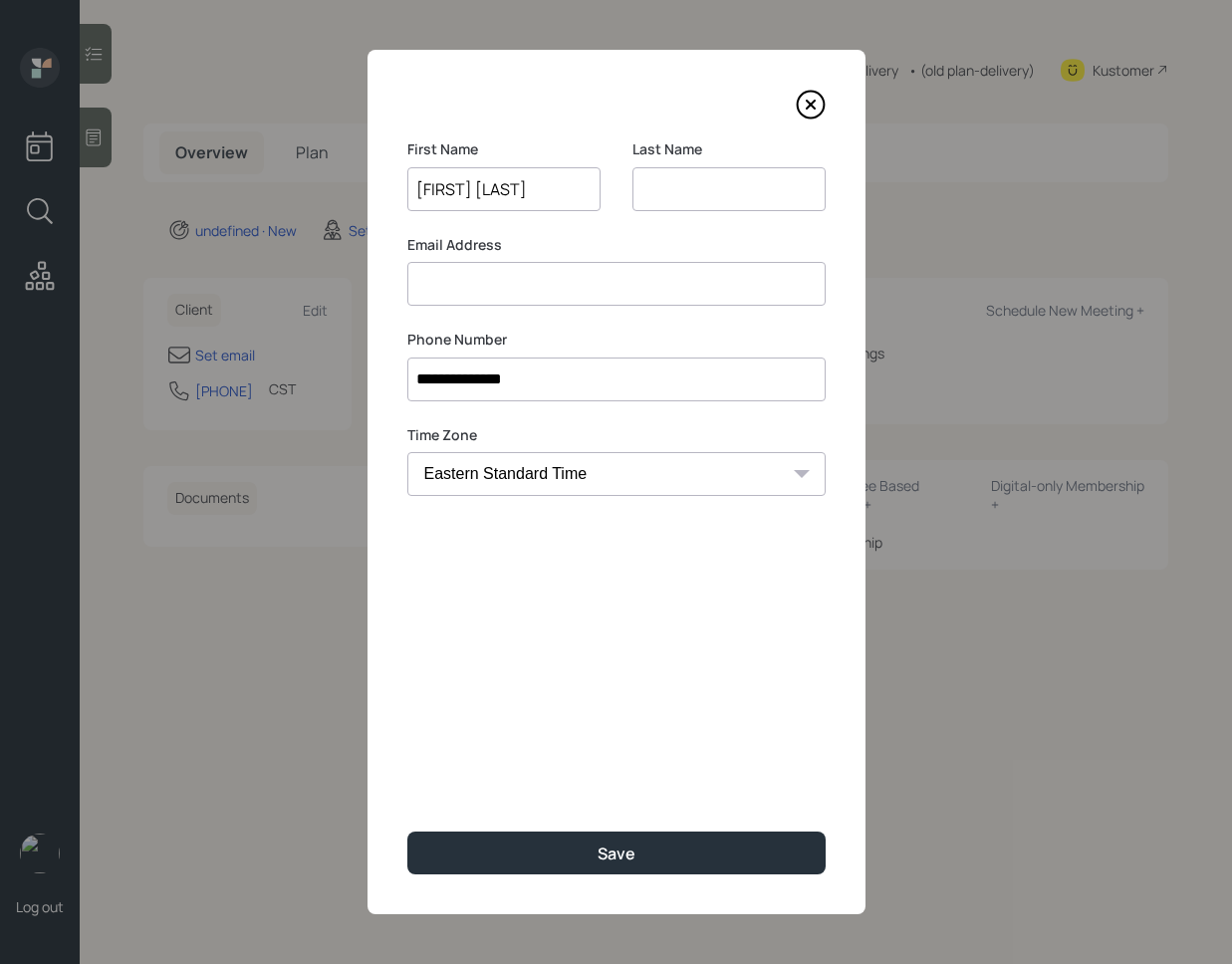 type on "[FIRST] [LAST]" 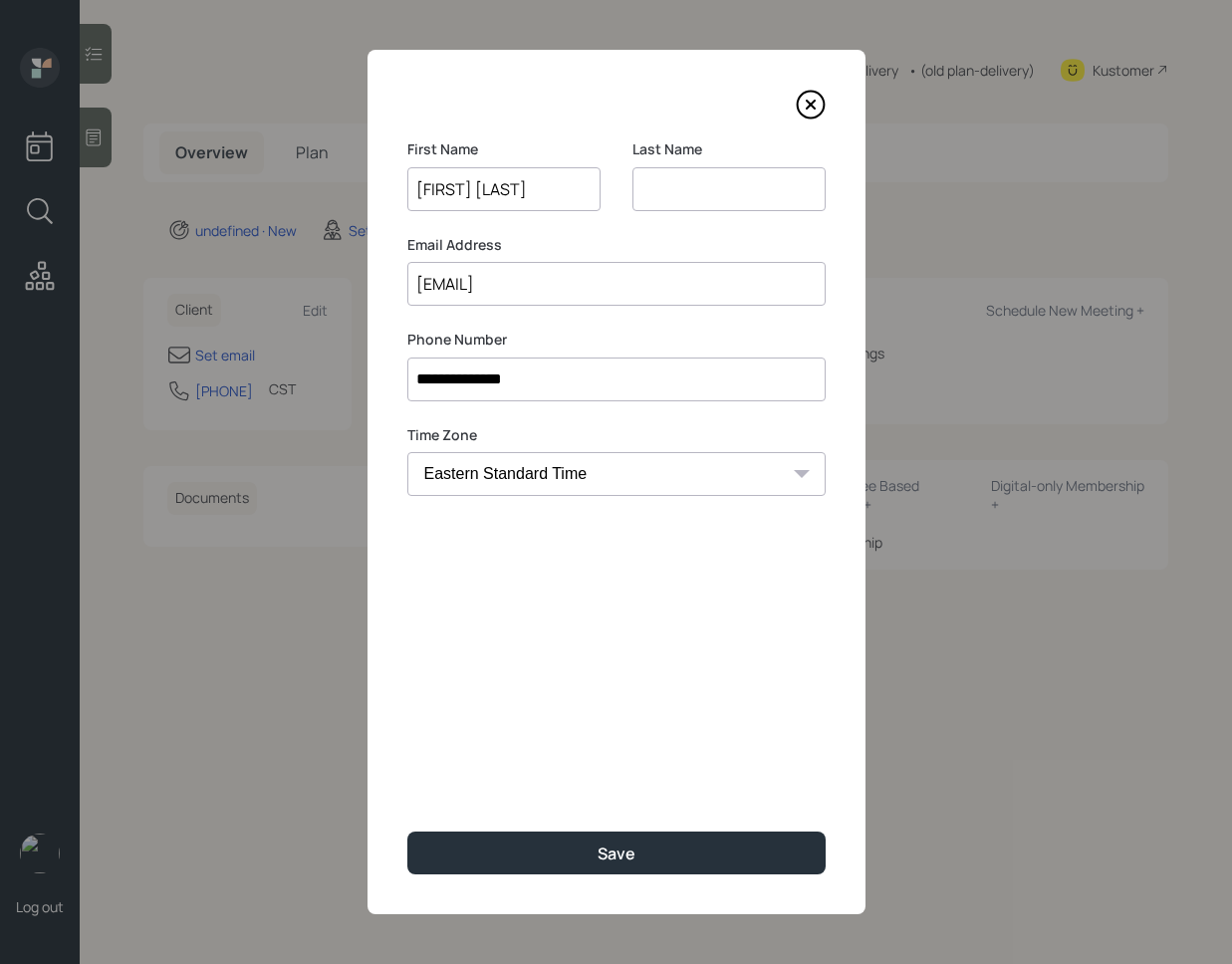 type on "[EMAIL]" 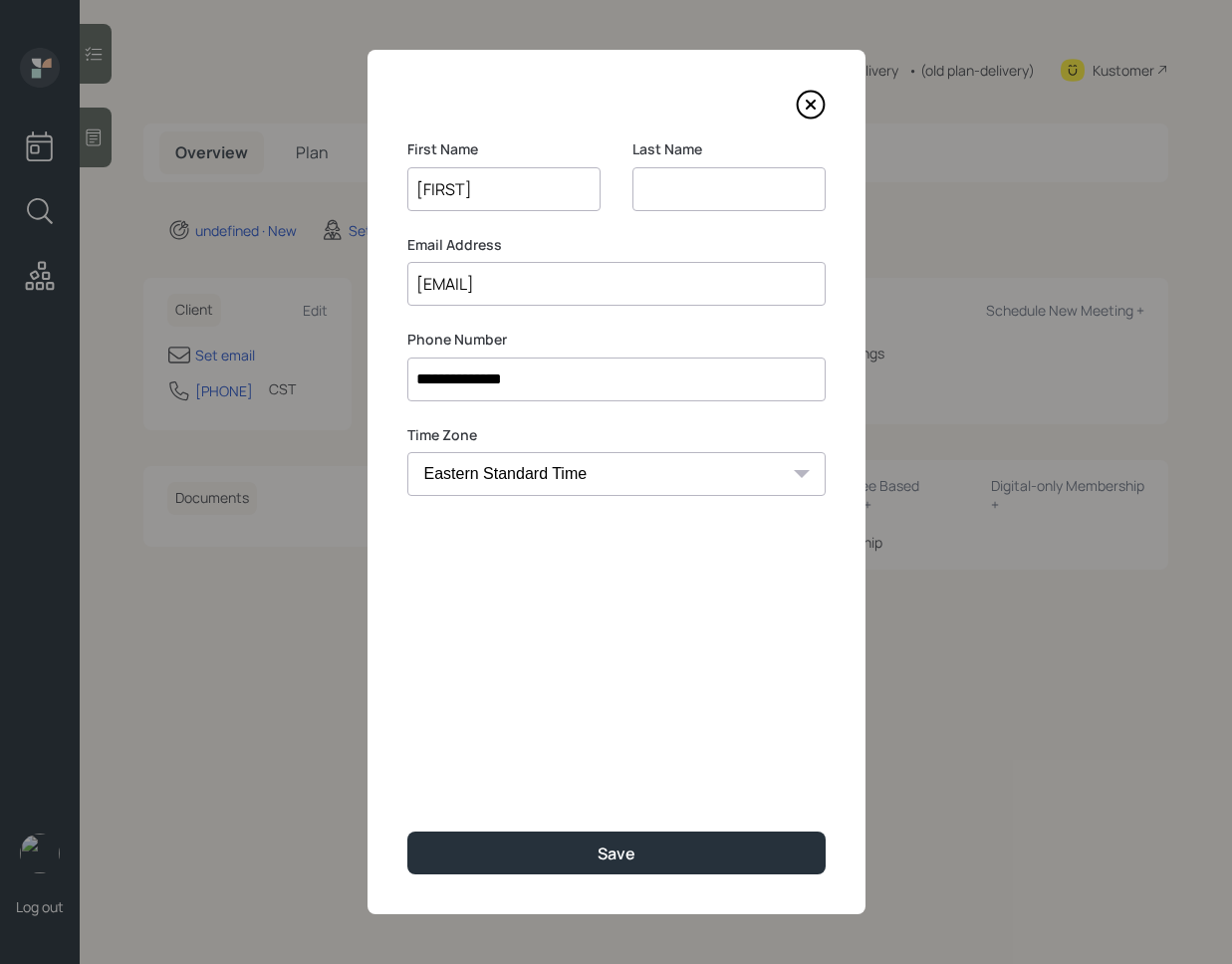 type on "[FIRST]" 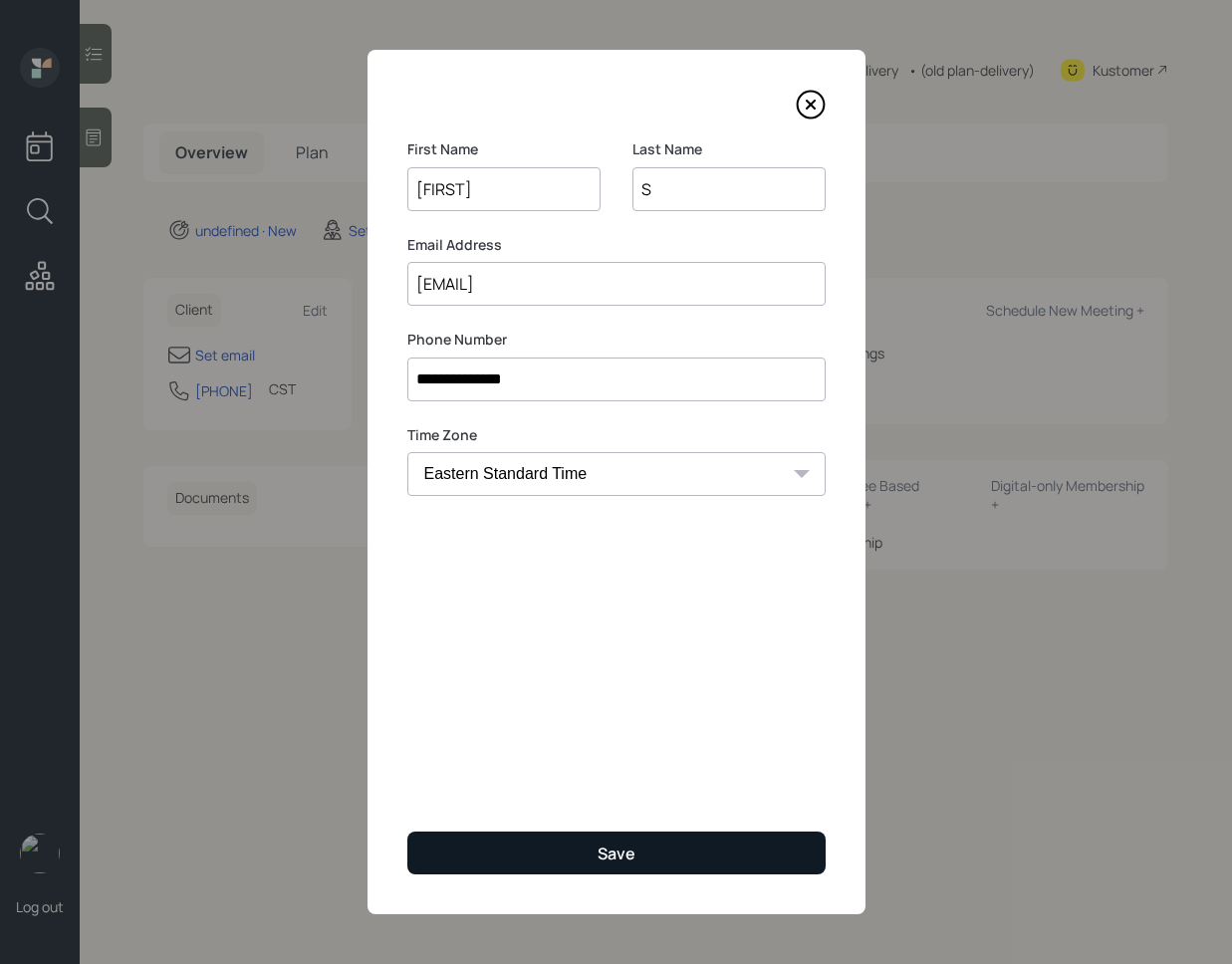 type on "S" 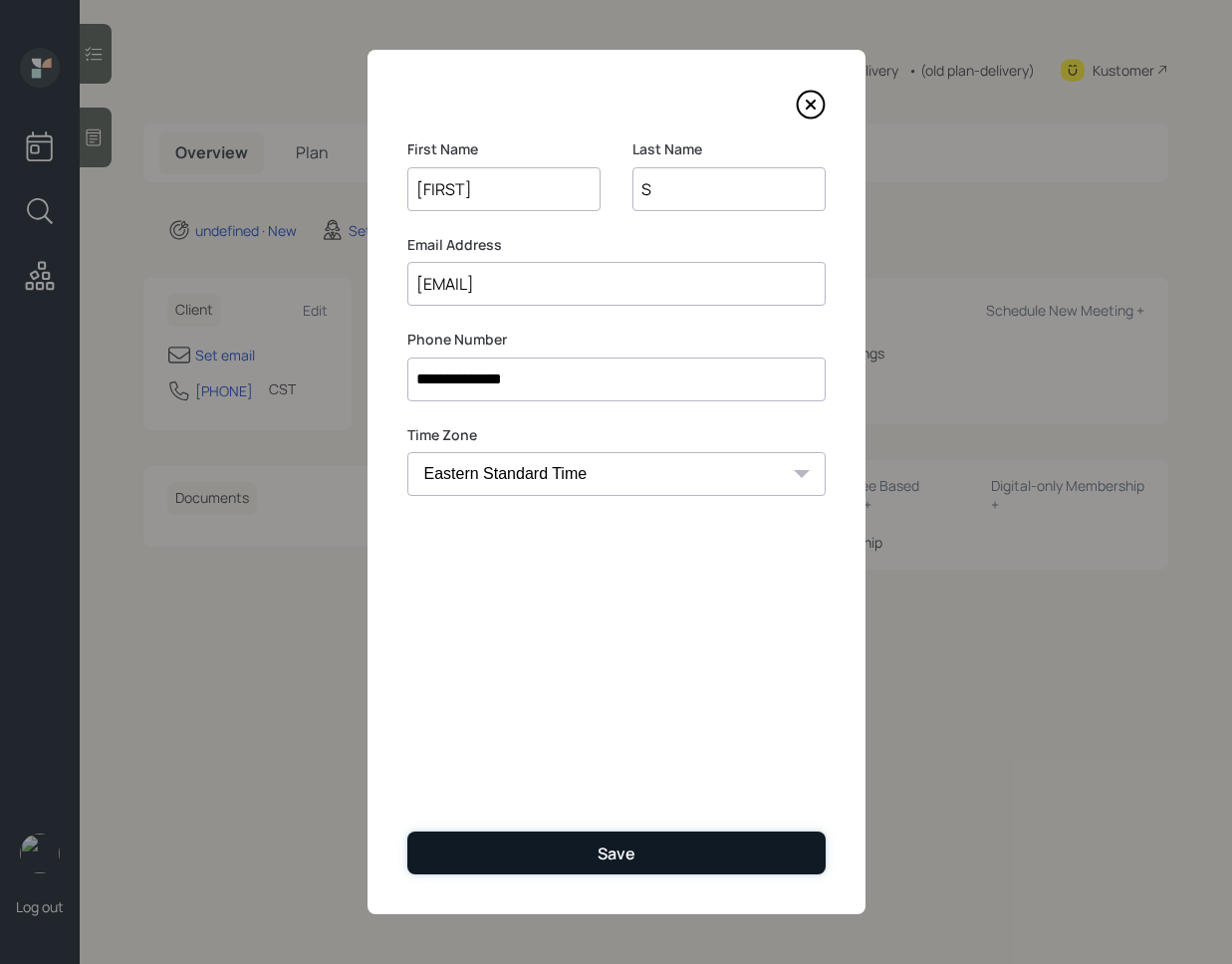 click on "Save" at bounding box center (616, 852) 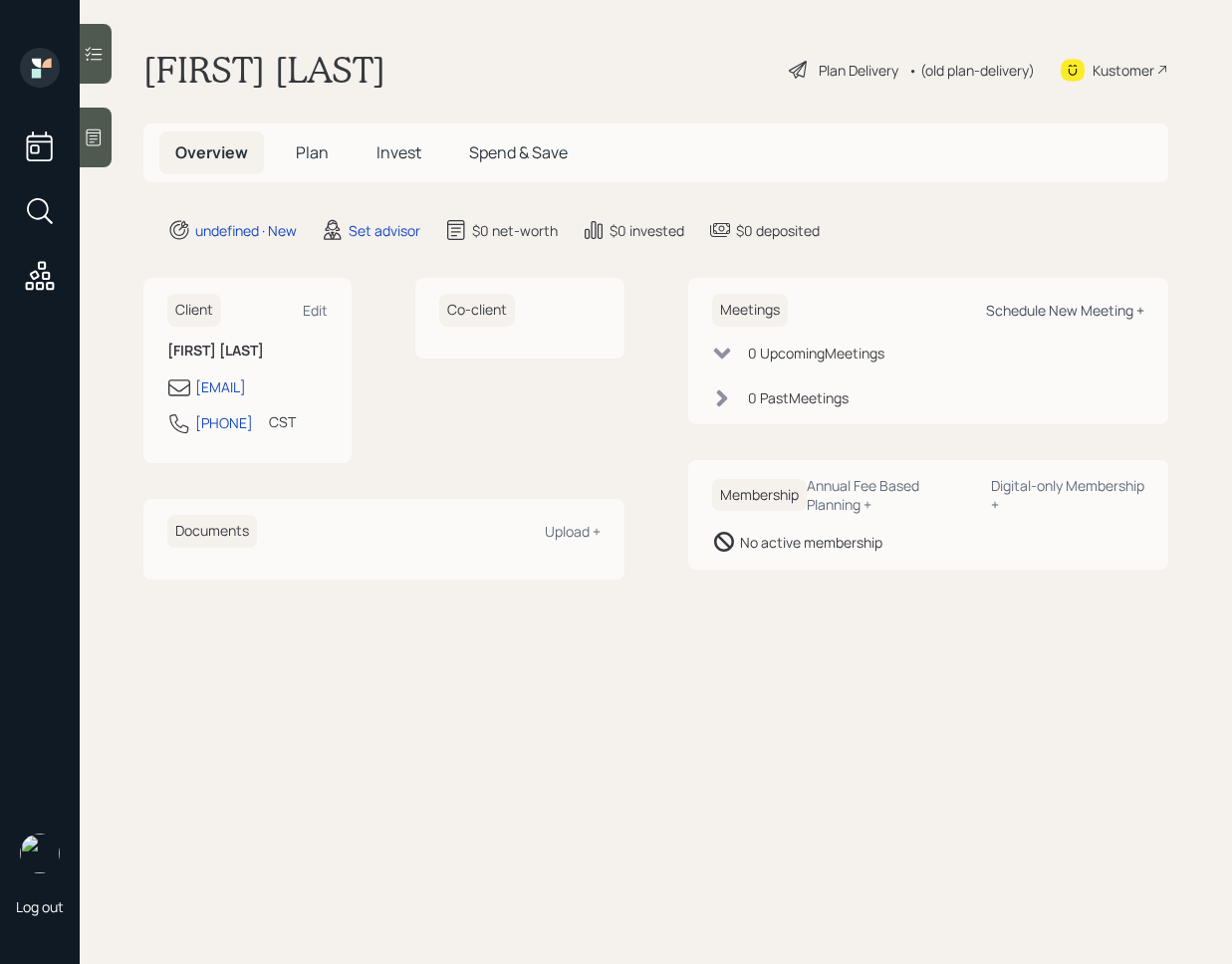 click on "Schedule New Meeting +" at bounding box center (1065, 310) 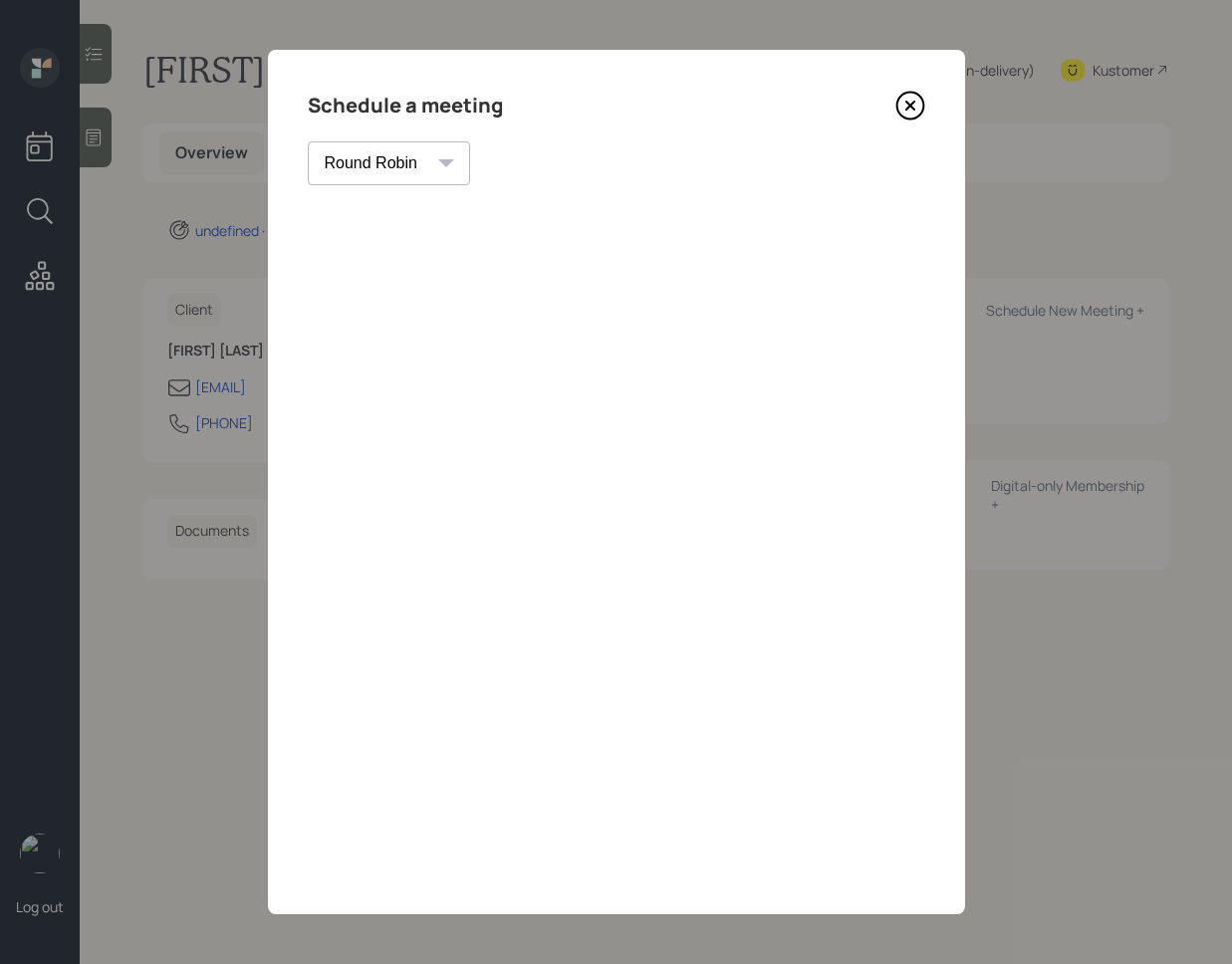 click 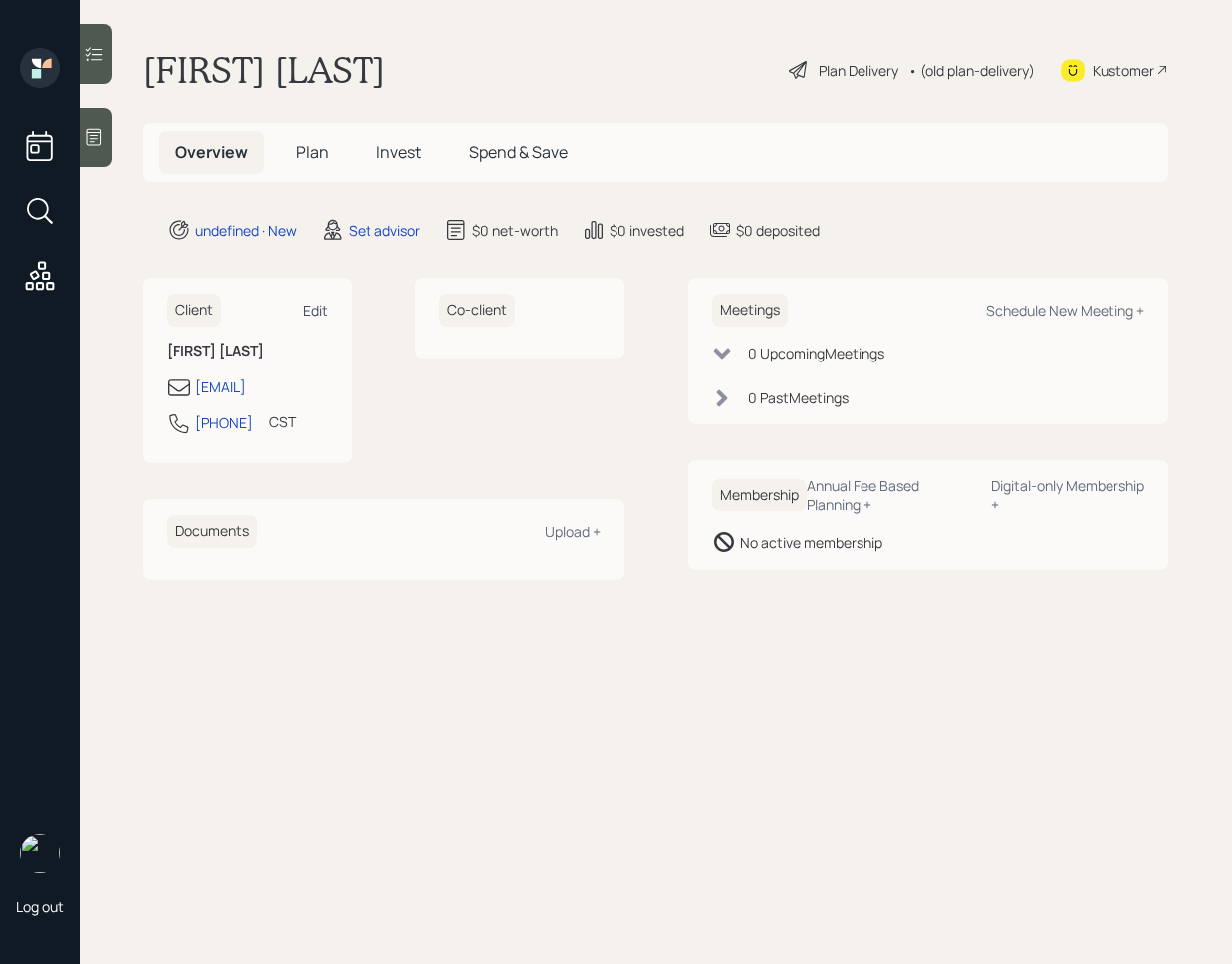 click on "Edit" at bounding box center [315, 310] 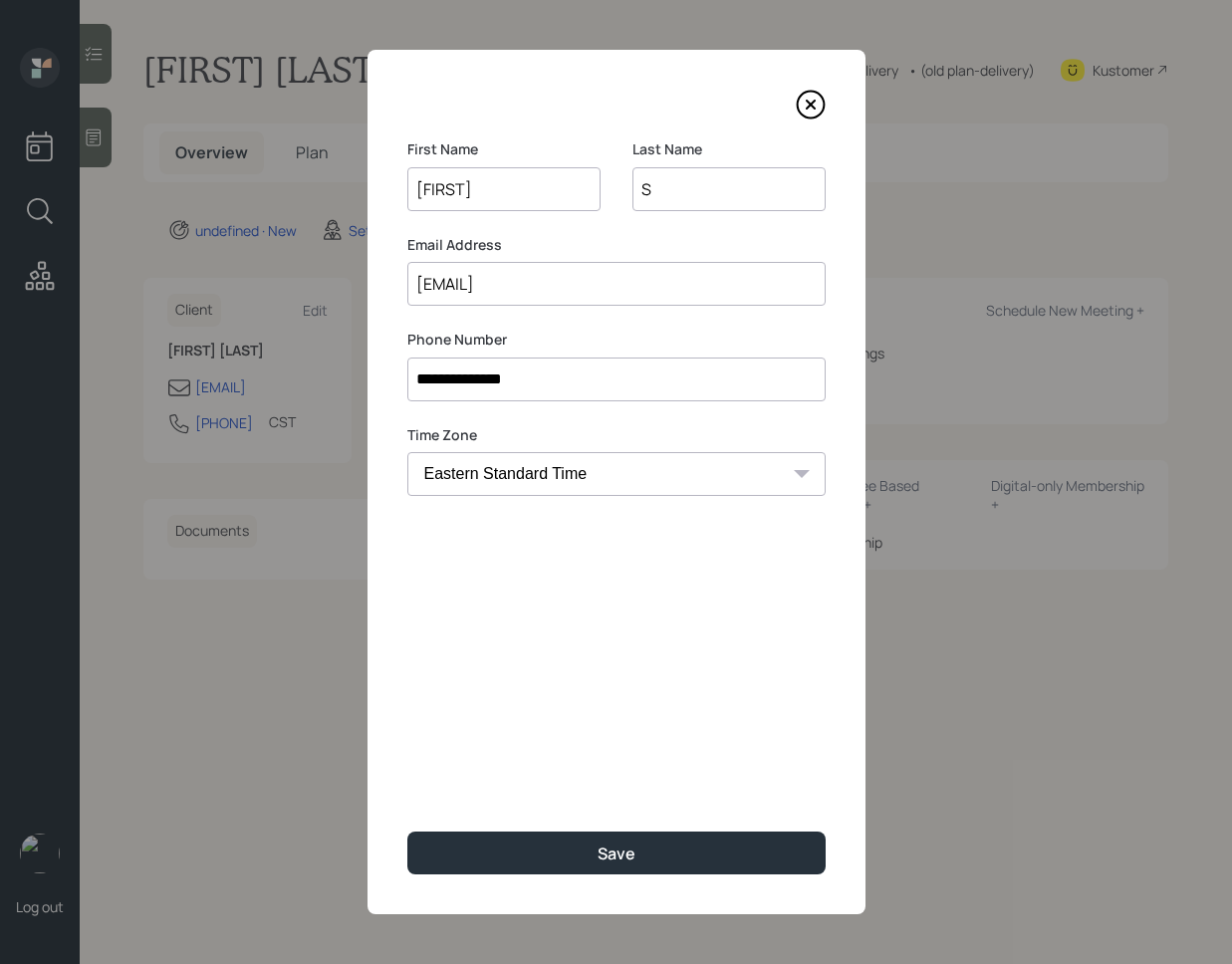 click on "[EMAIL]" at bounding box center (616, 284) 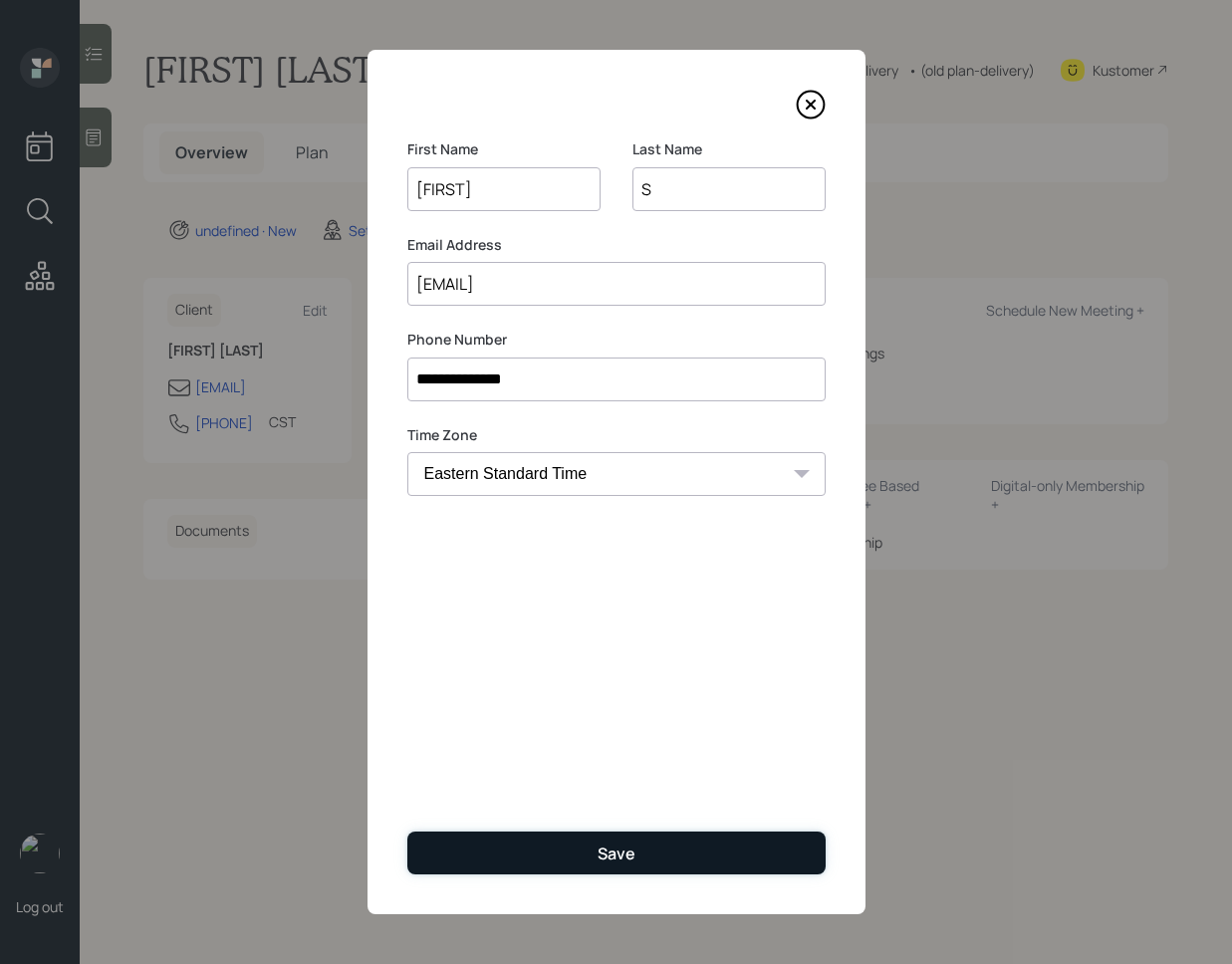 click on "Save" at bounding box center (616, 853) 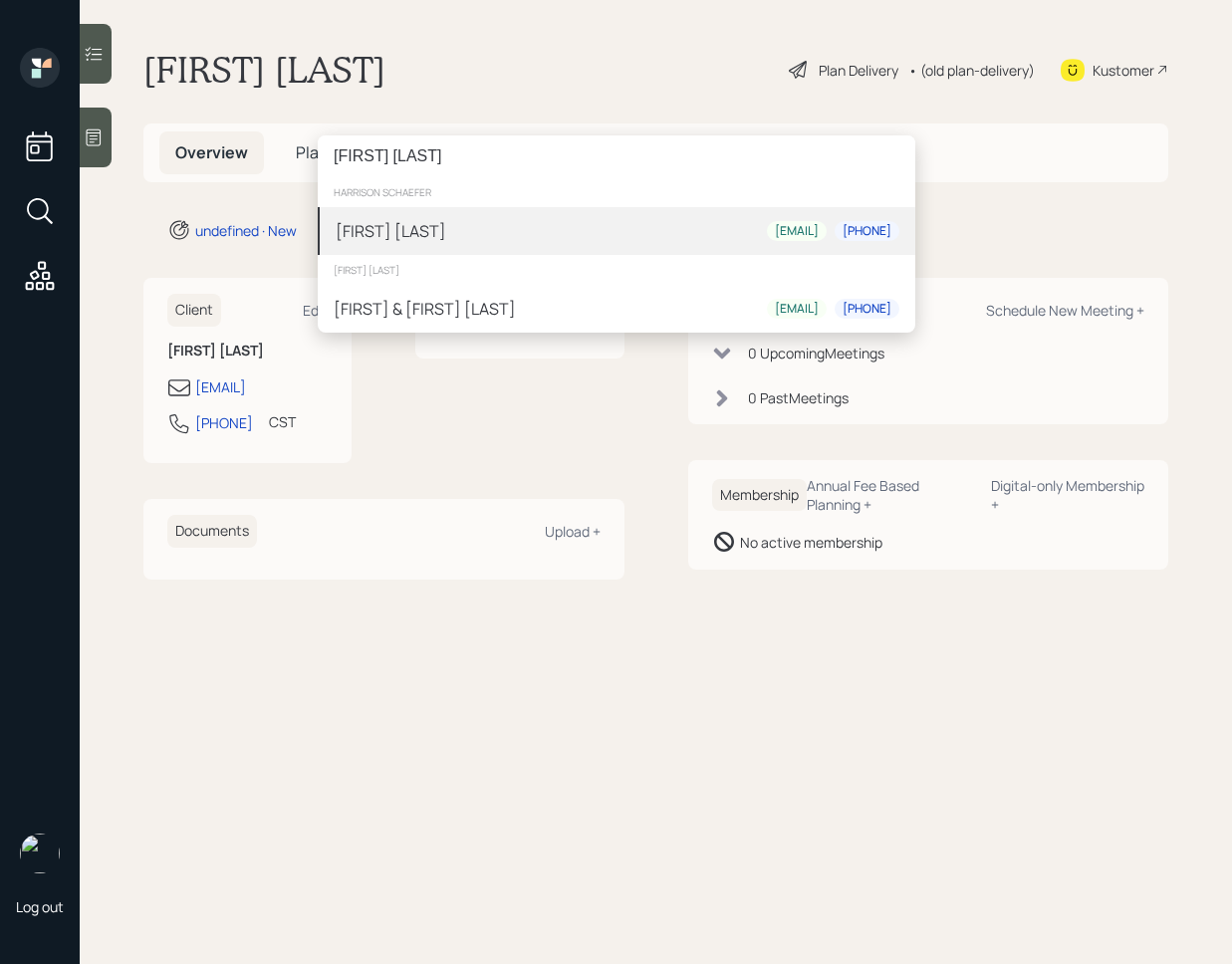 type on "[FIRST] [LAST]" 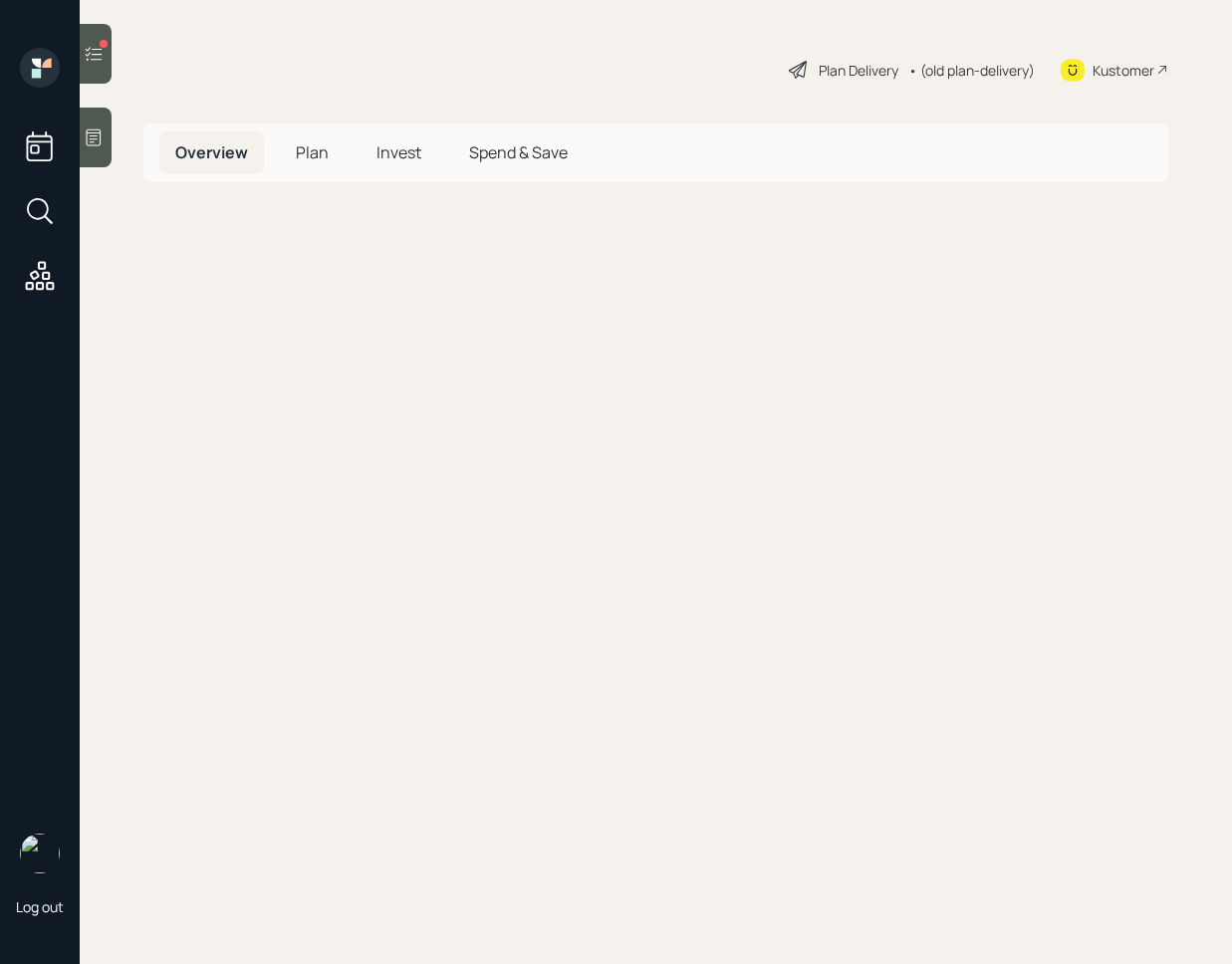 scroll, scrollTop: 0, scrollLeft: 0, axis: both 